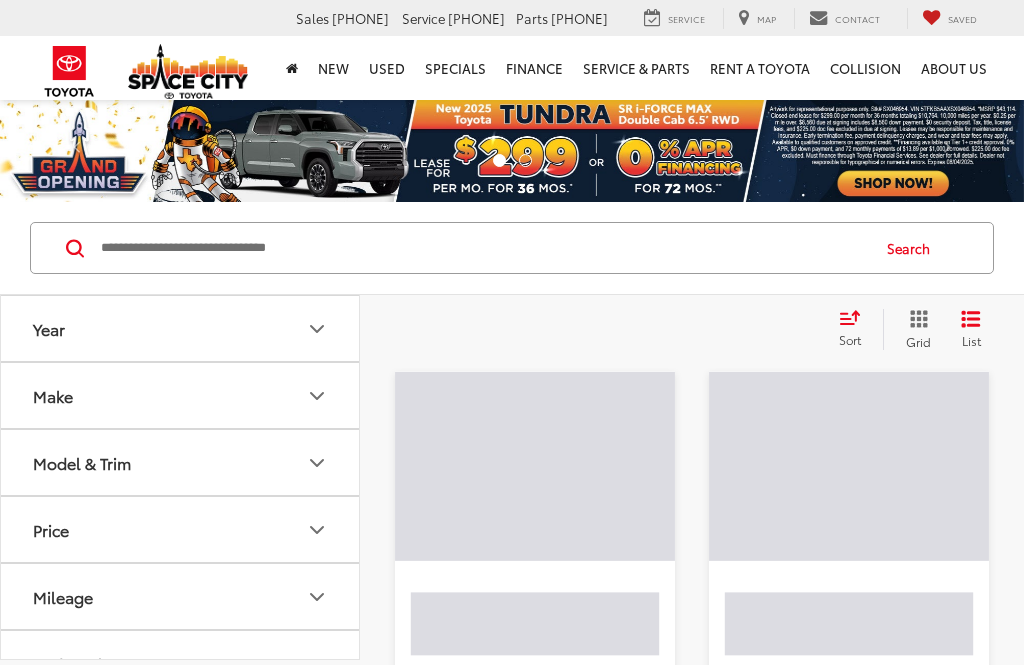 scroll, scrollTop: 0, scrollLeft: 0, axis: both 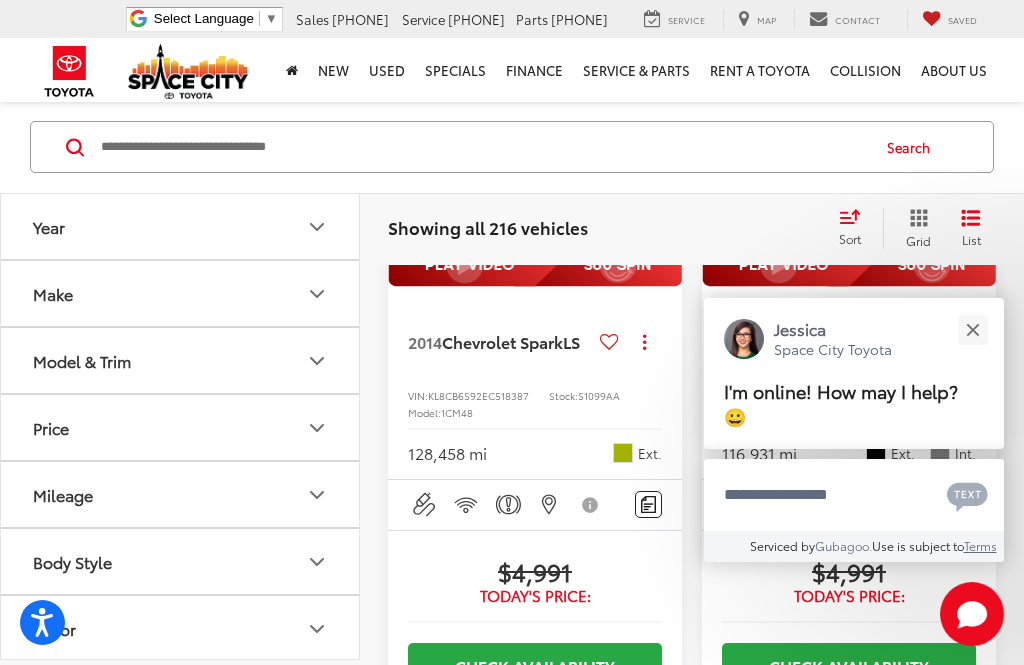 click at bounding box center [972, 329] 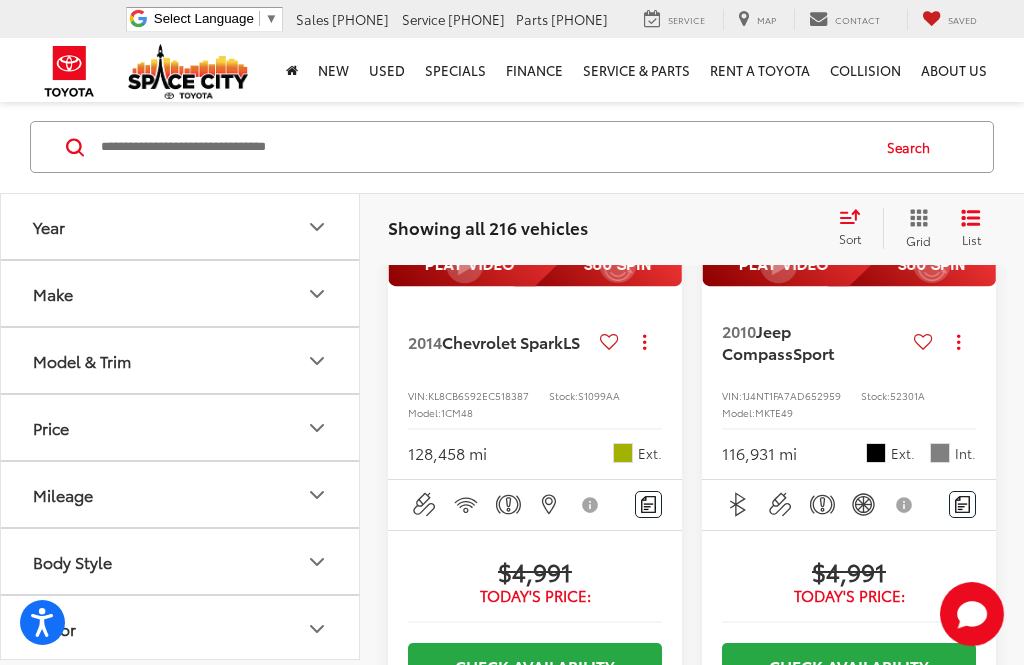scroll, scrollTop: 1343, scrollLeft: 0, axis: vertical 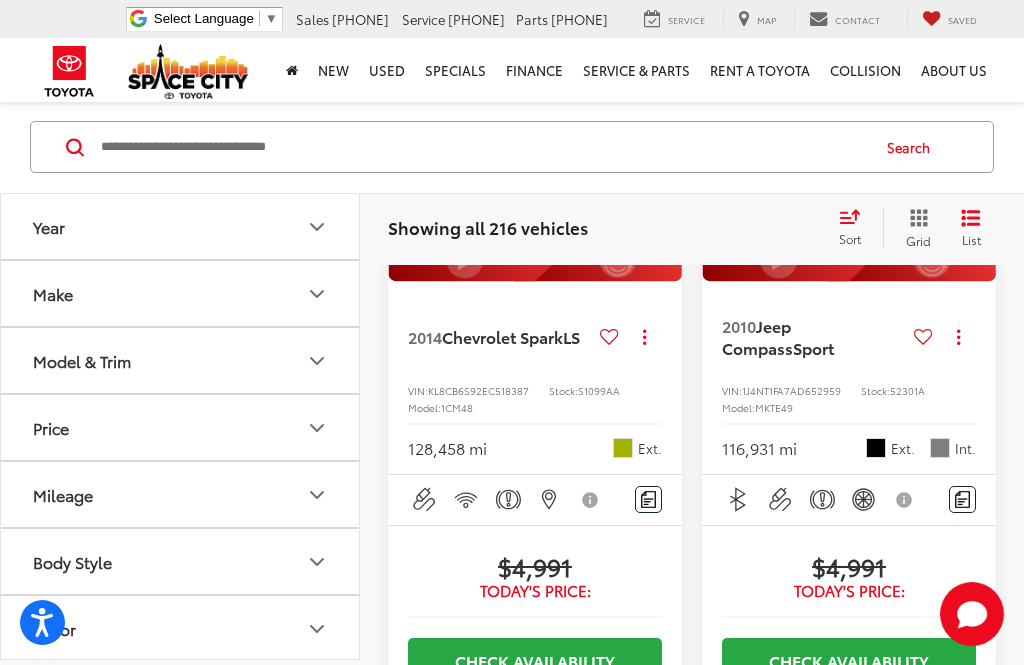 click at bounding box center [958, 336] 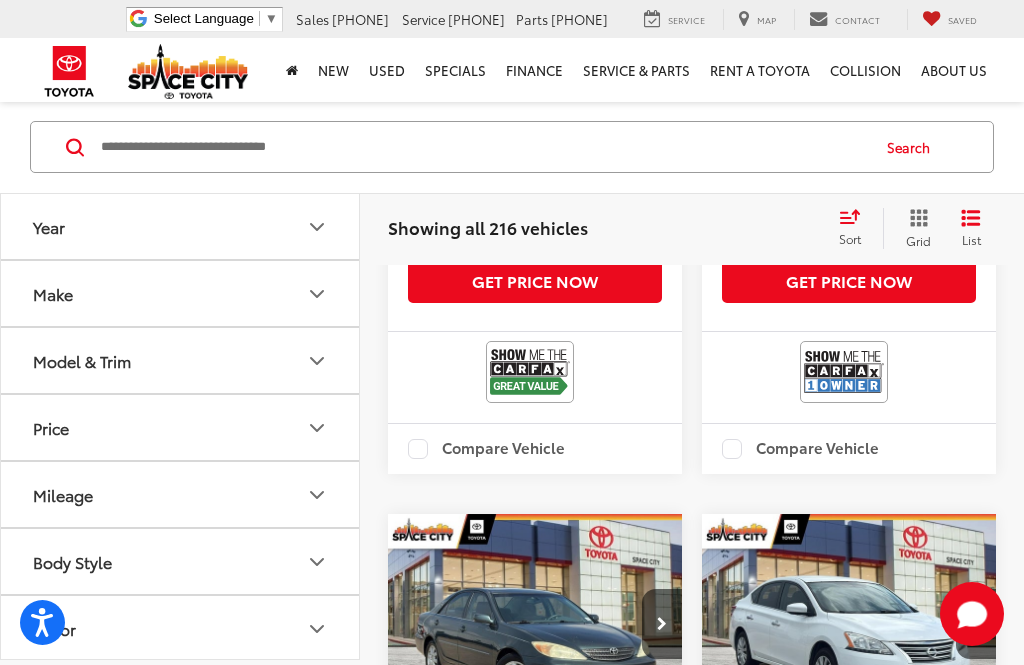 scroll, scrollTop: 1811, scrollLeft: 0, axis: vertical 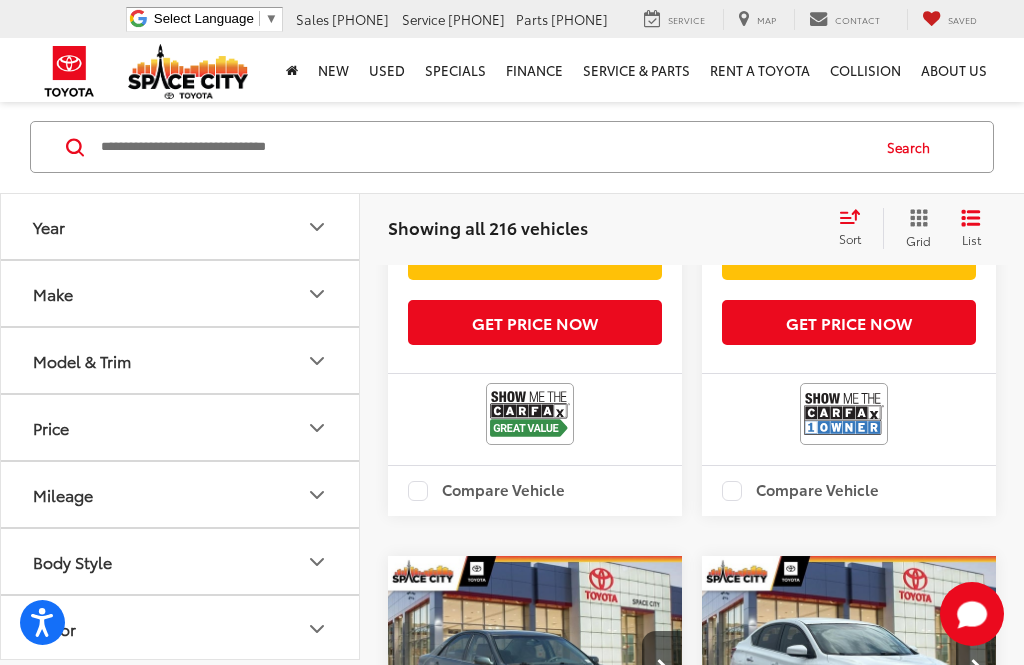 click on "Make" at bounding box center (181, 293) 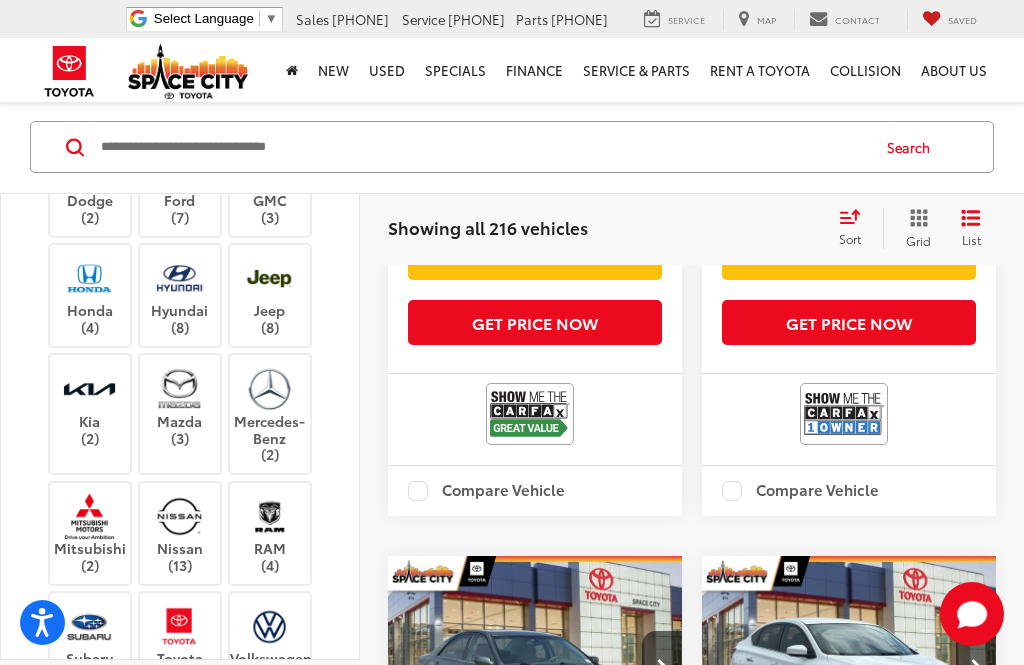 scroll, scrollTop: 210, scrollLeft: 0, axis: vertical 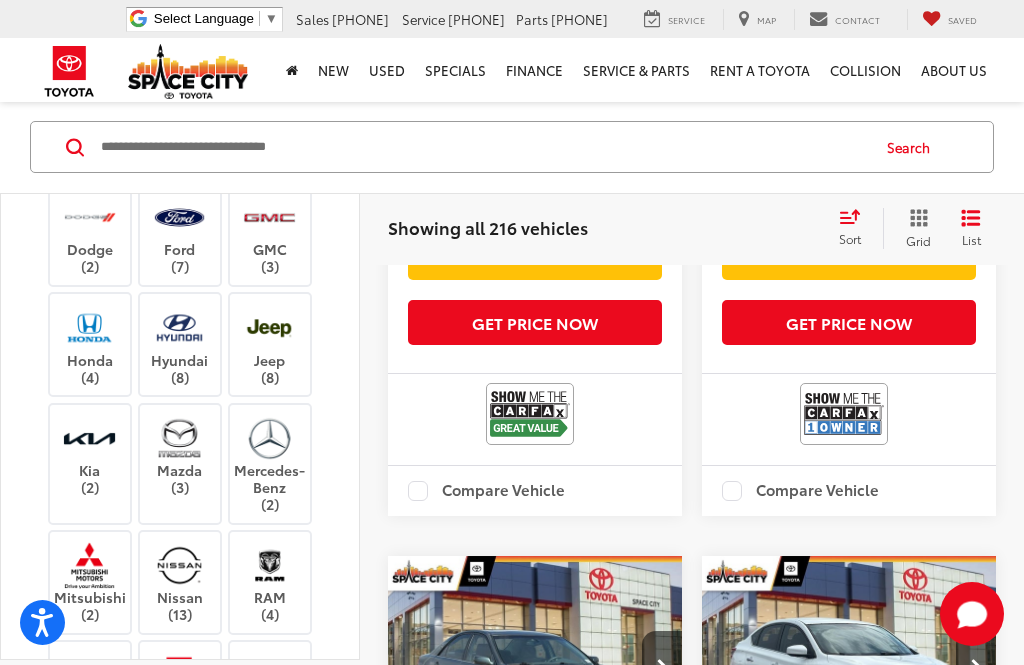 click at bounding box center (89, 327) 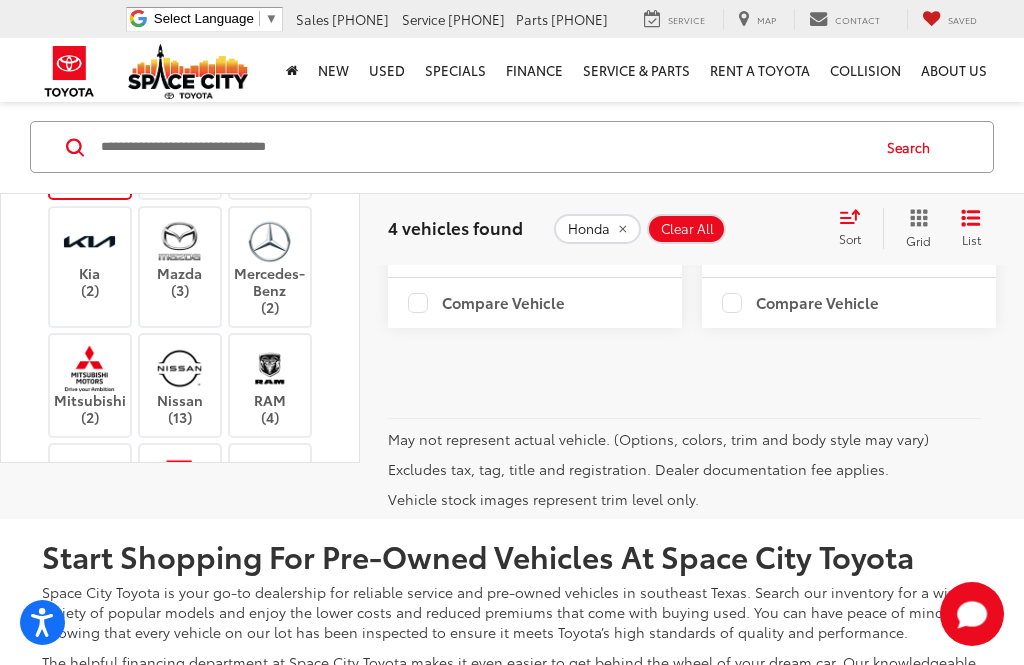 scroll, scrollTop: 2031, scrollLeft: 0, axis: vertical 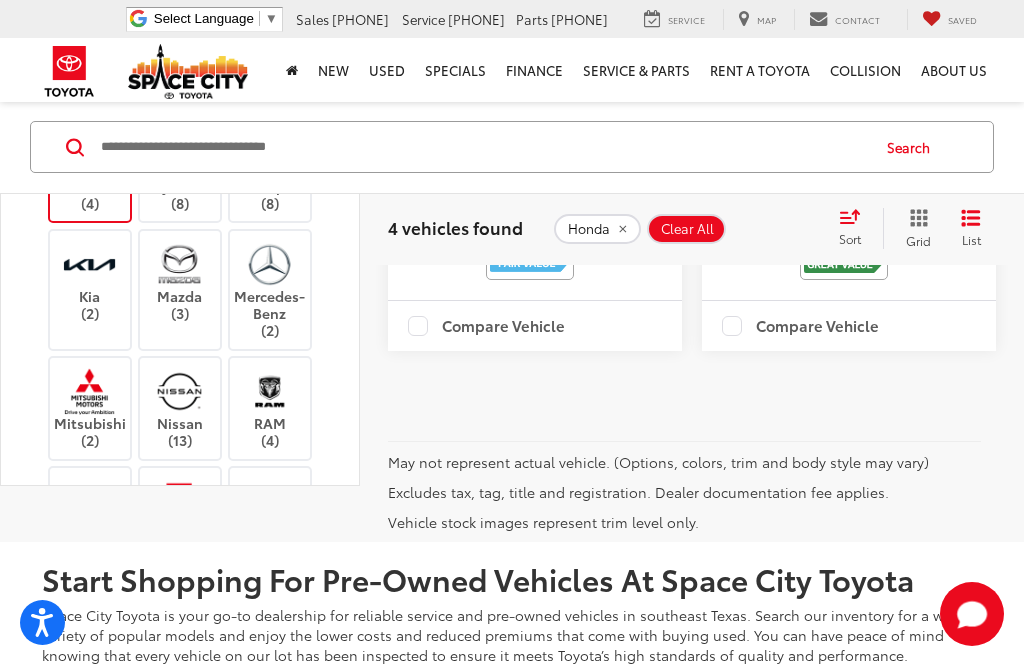 click at bounding box center (179, 391) 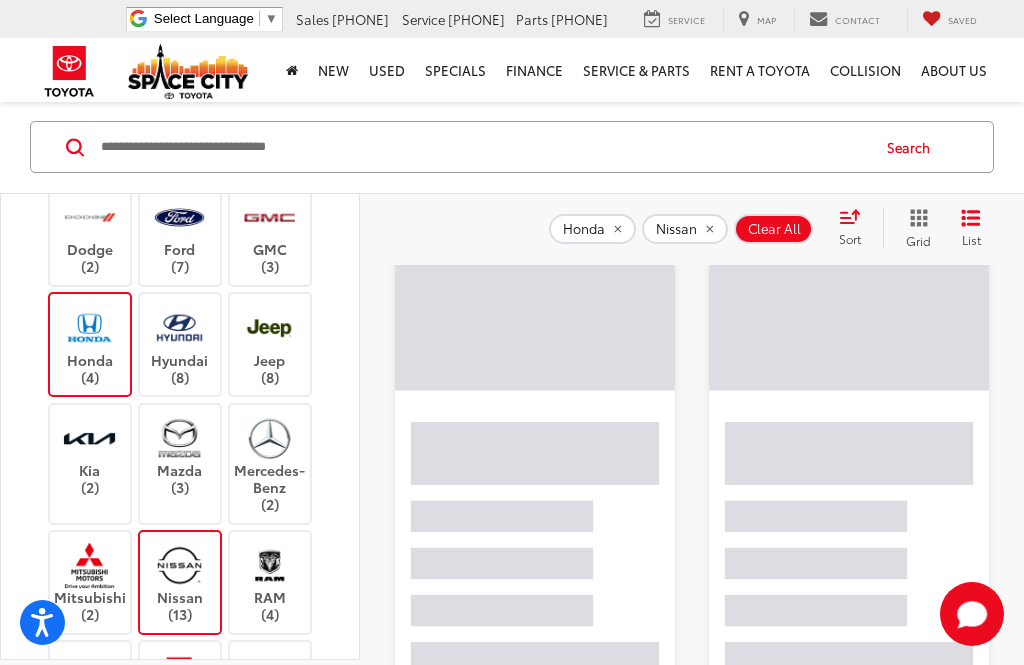 click at bounding box center (179, 675) 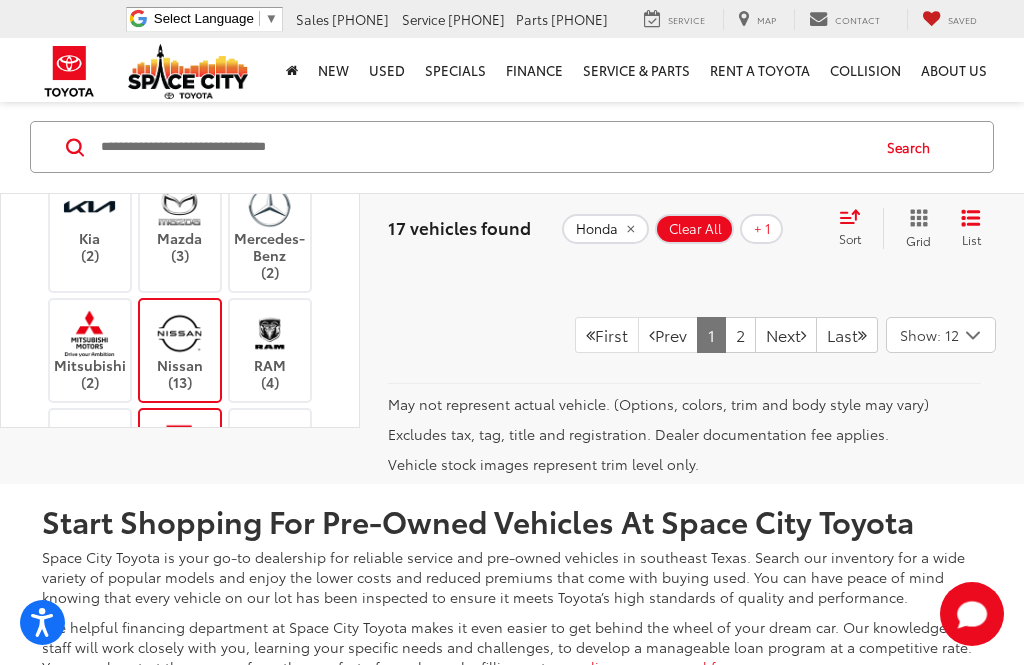 scroll, scrollTop: 101, scrollLeft: 0, axis: vertical 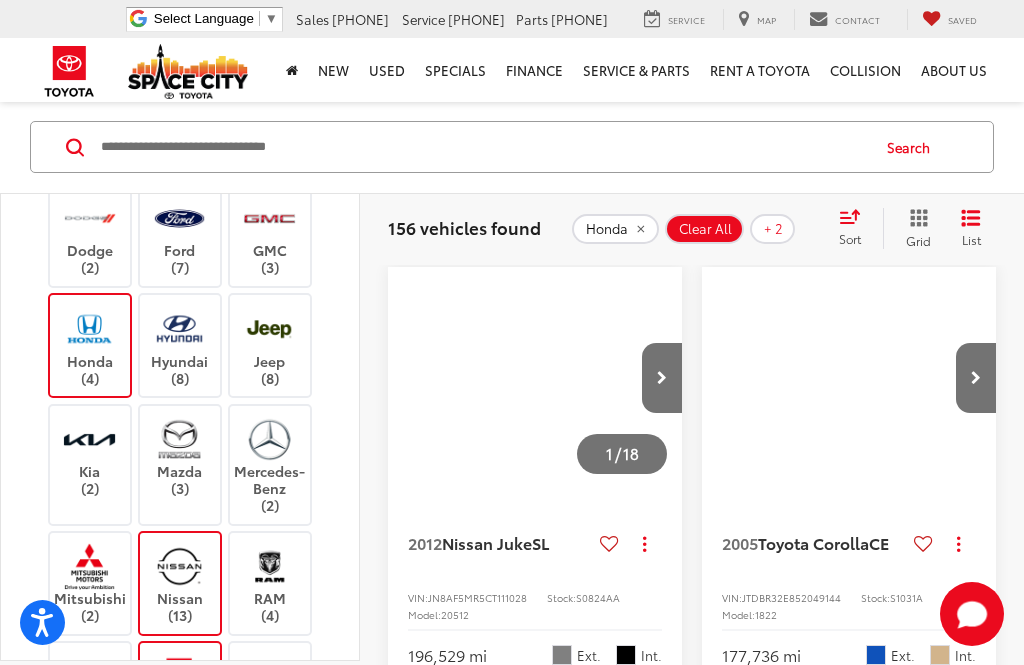 click on "Nissan   (13)" 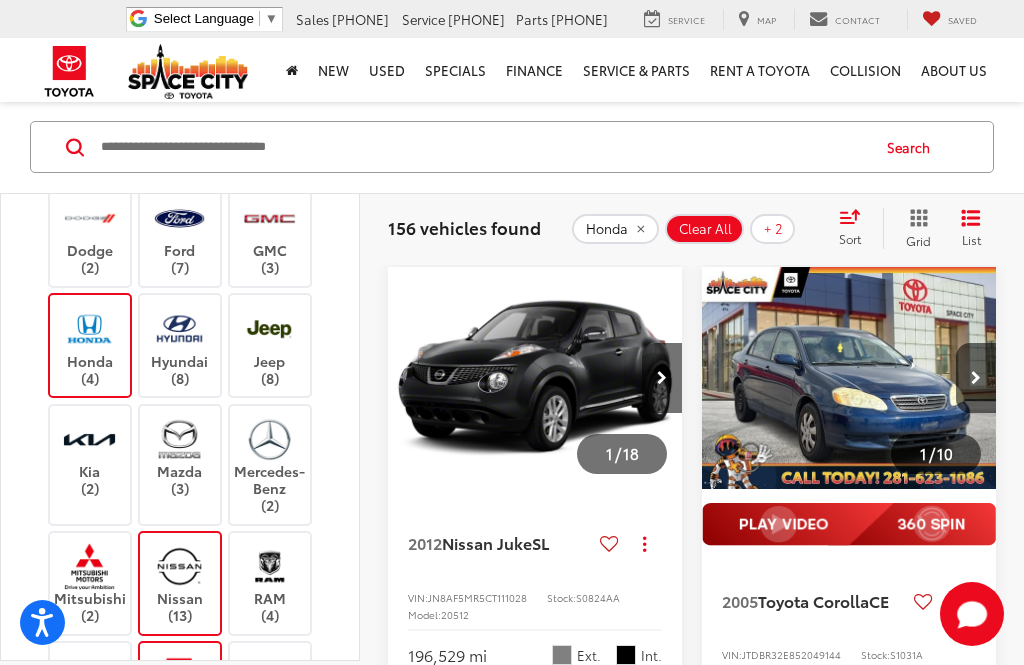 click at bounding box center (179, 566) 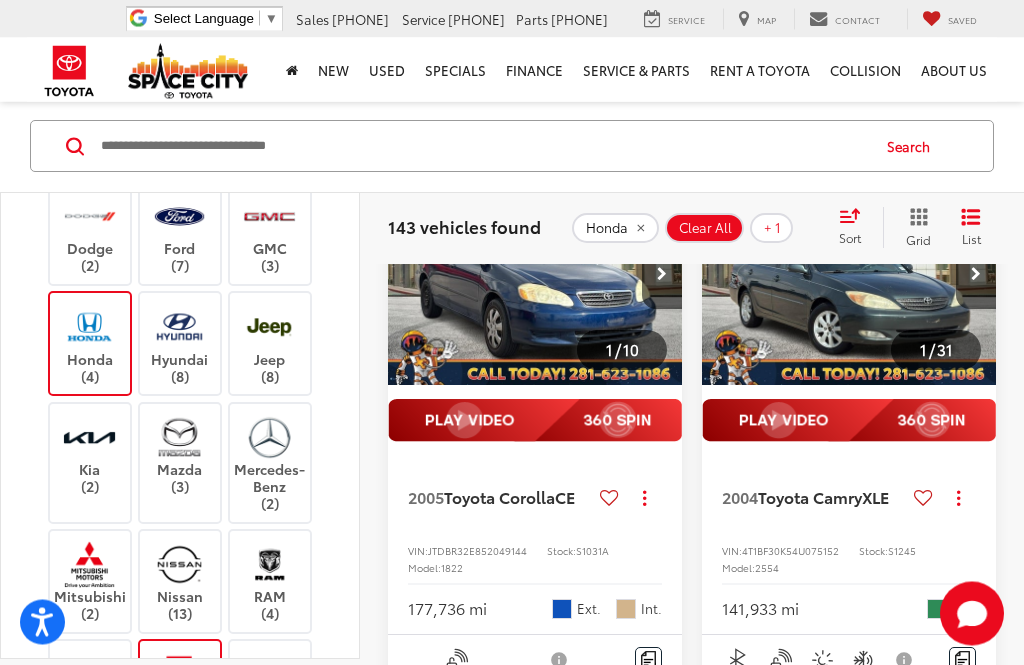 scroll, scrollTop: 154, scrollLeft: 0, axis: vertical 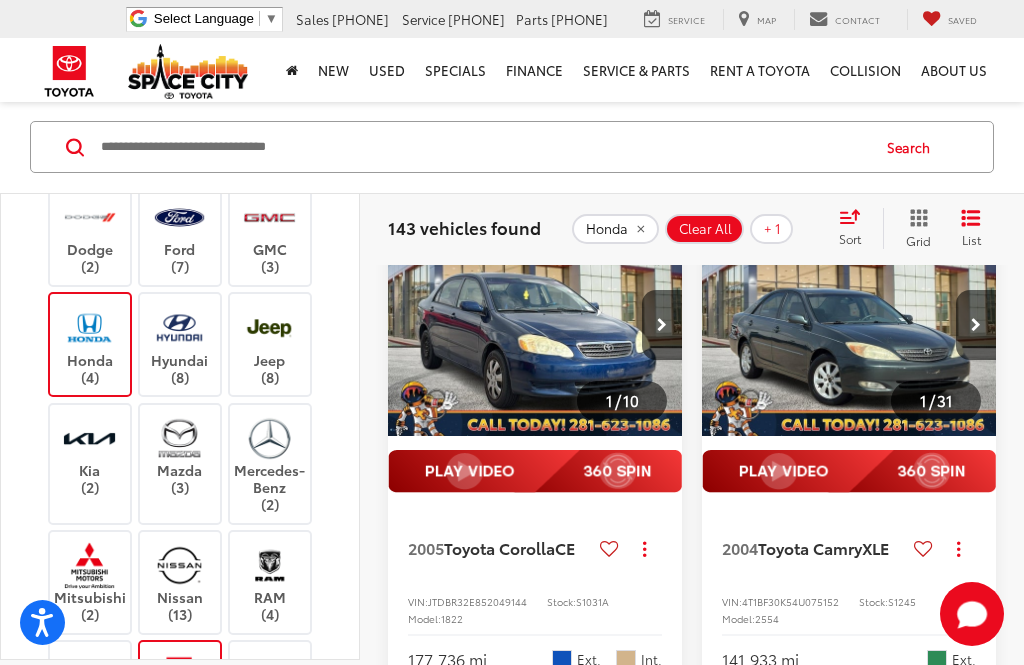 click at bounding box center (976, 325) 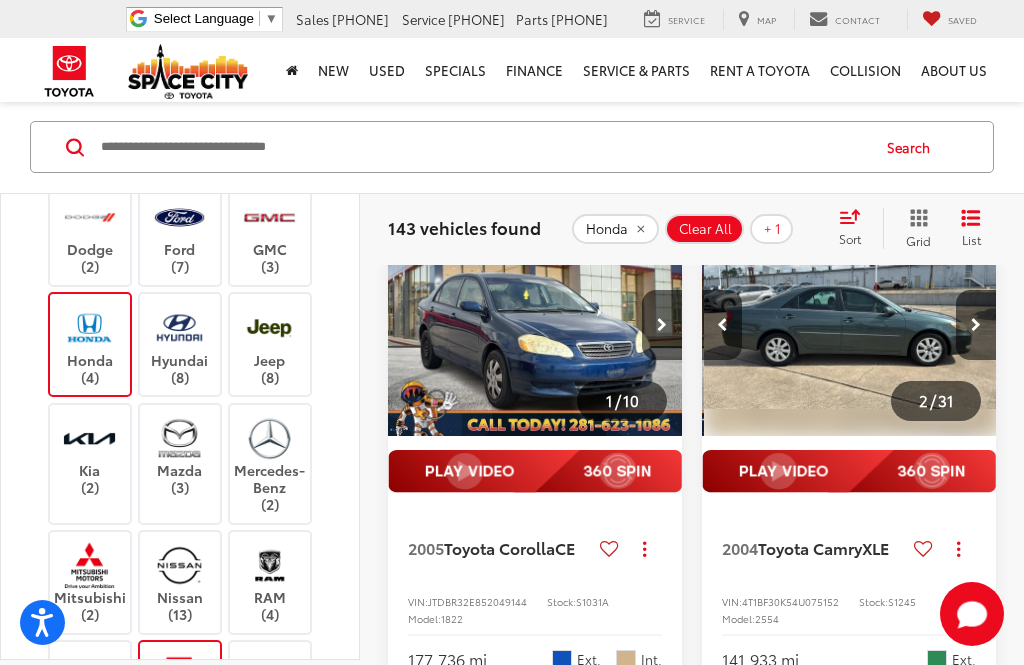 click at bounding box center (976, 325) 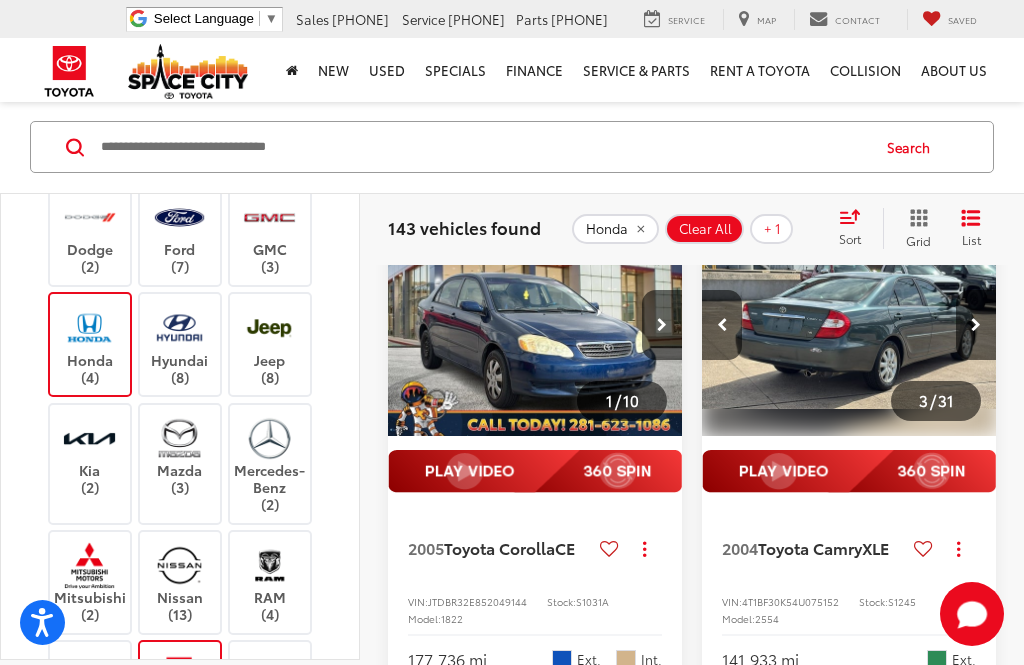 click at bounding box center [976, 325] 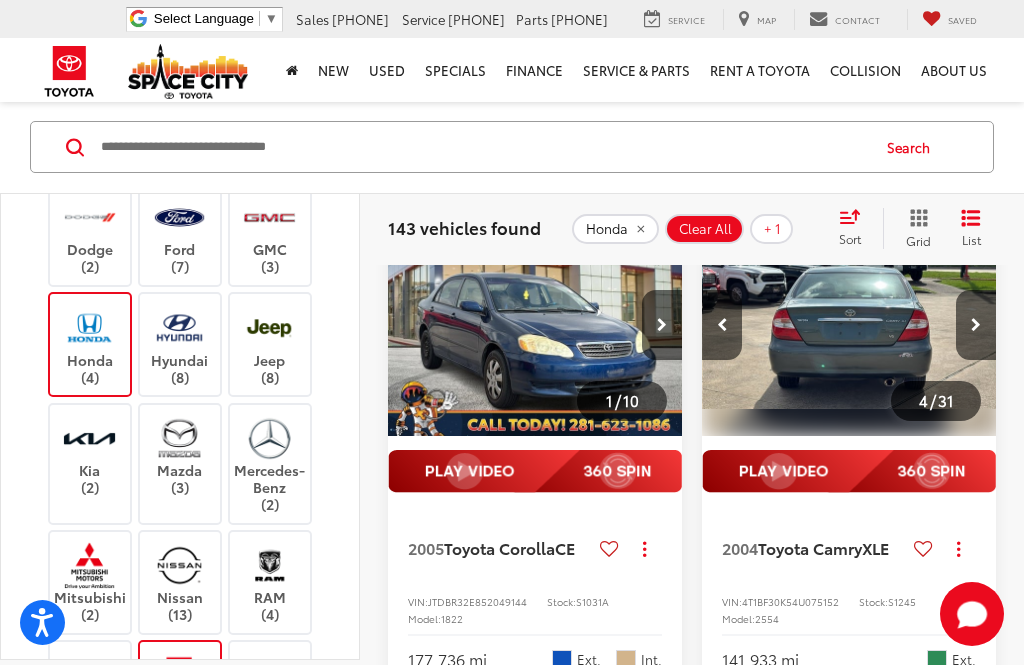 click at bounding box center (976, 325) 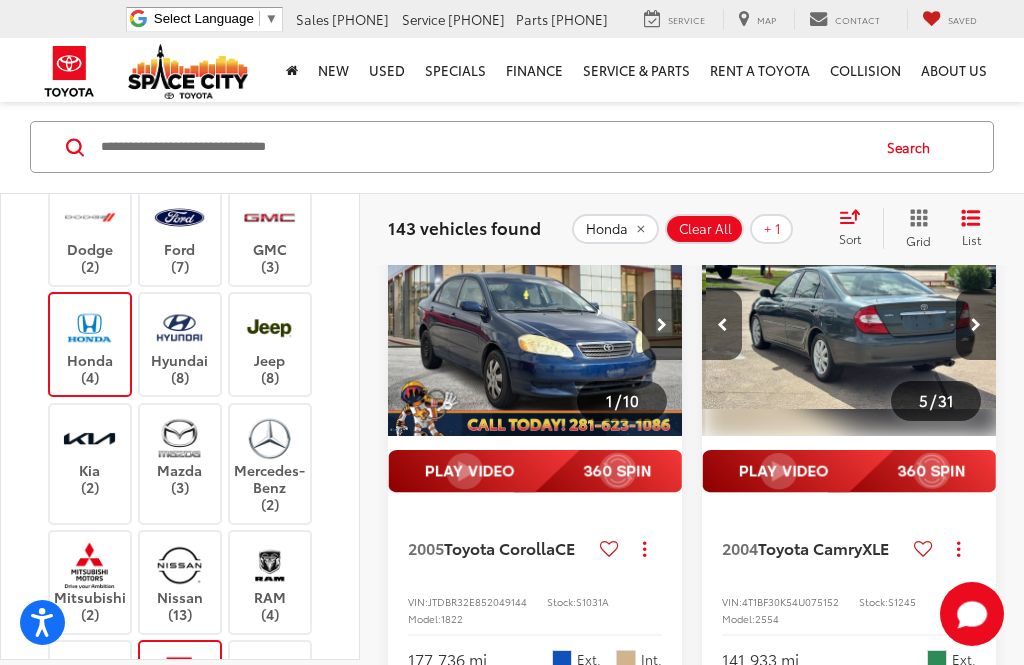 click at bounding box center (976, 325) 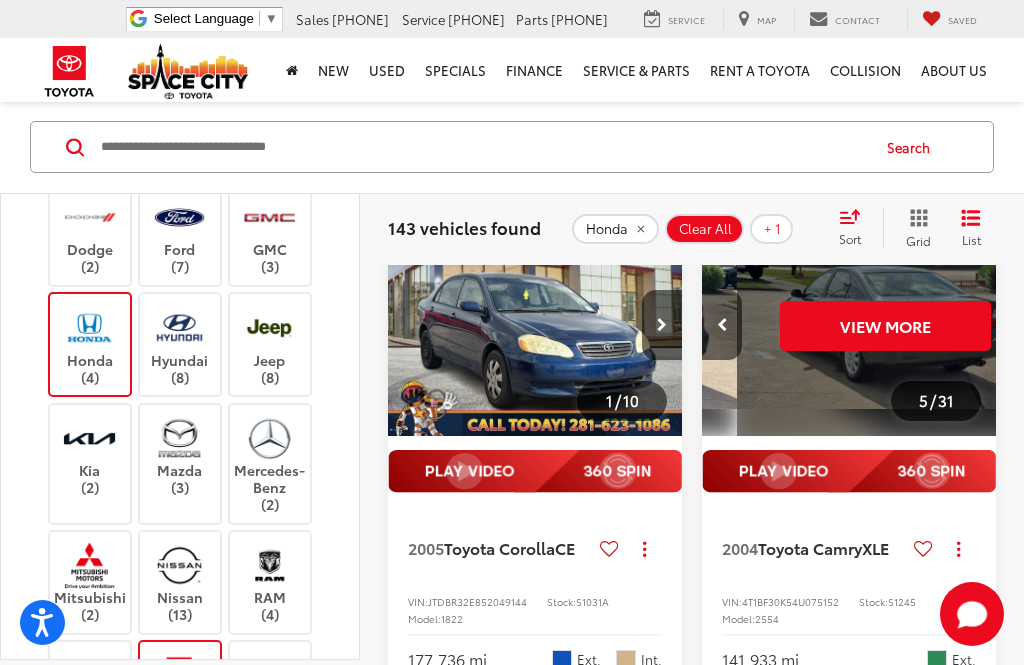 scroll, scrollTop: 0, scrollLeft: 1476, axis: horizontal 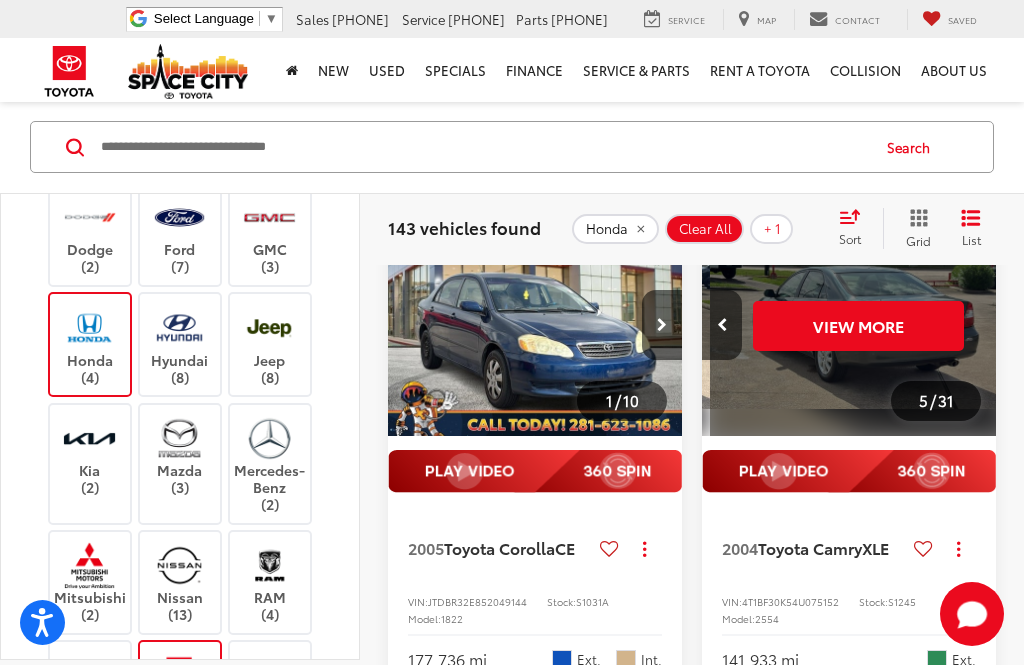click on "View More" at bounding box center (858, 325) 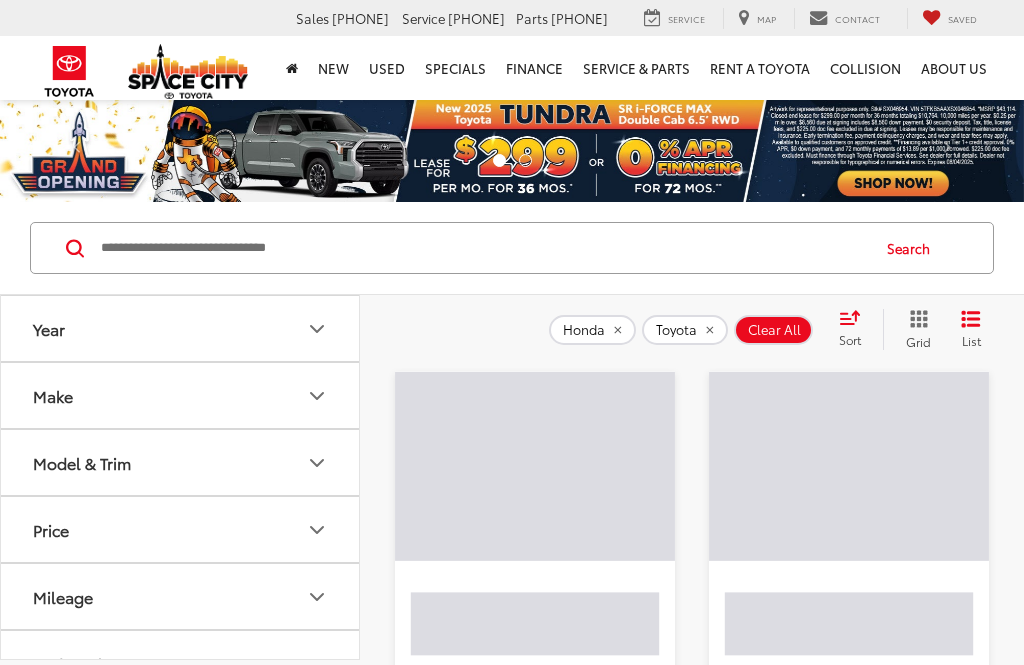 scroll, scrollTop: 0, scrollLeft: 0, axis: both 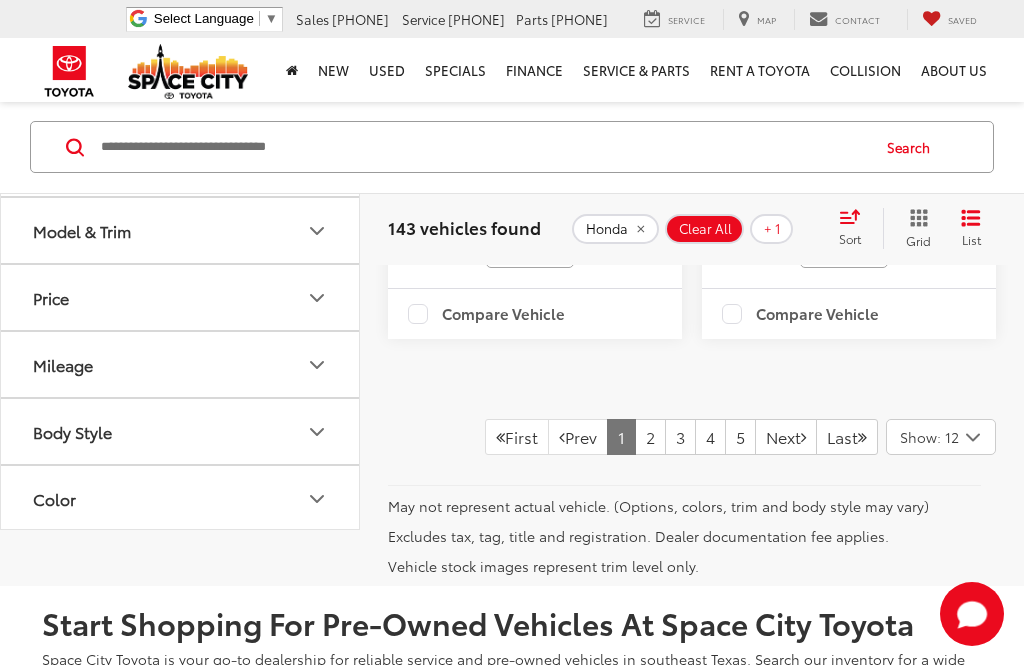 click on "Price" at bounding box center [181, 297] 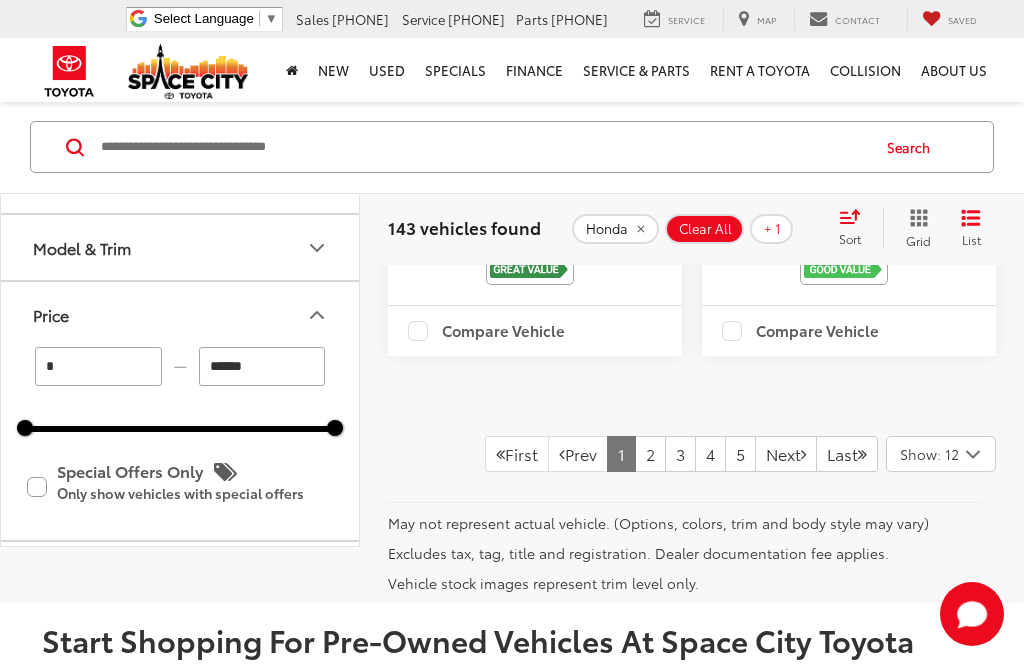 scroll, scrollTop: 6110, scrollLeft: 0, axis: vertical 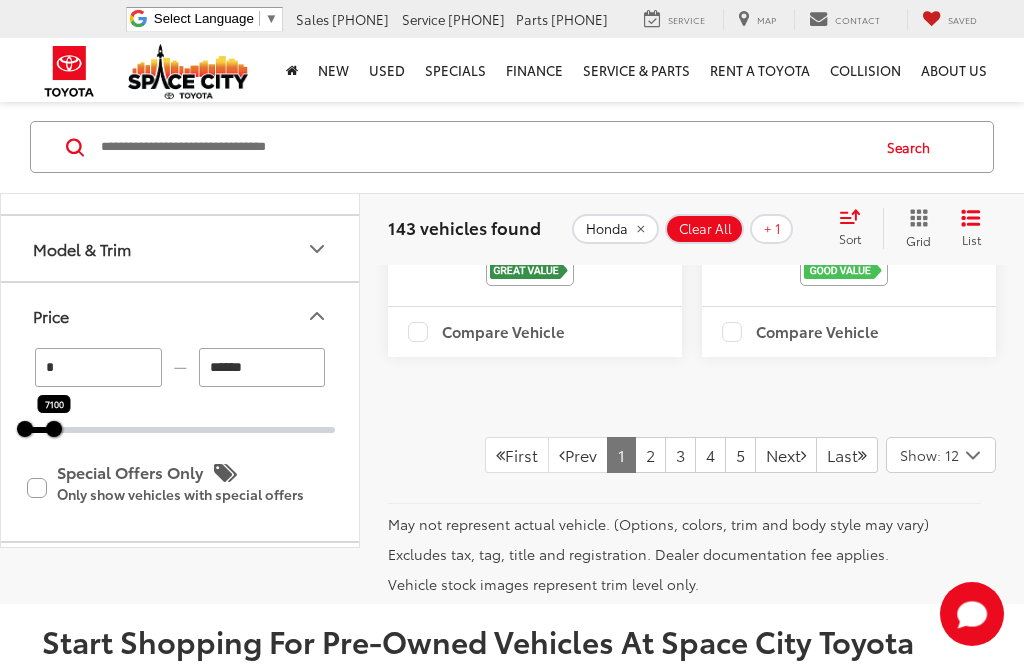 type on "*****" 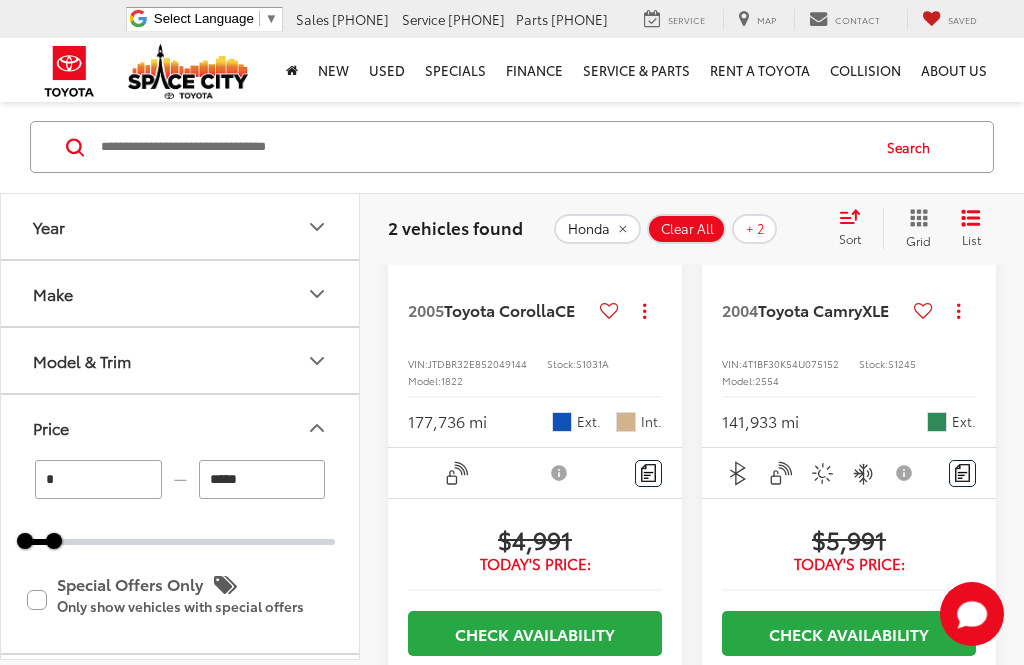 scroll, scrollTop: 377, scrollLeft: 0, axis: vertical 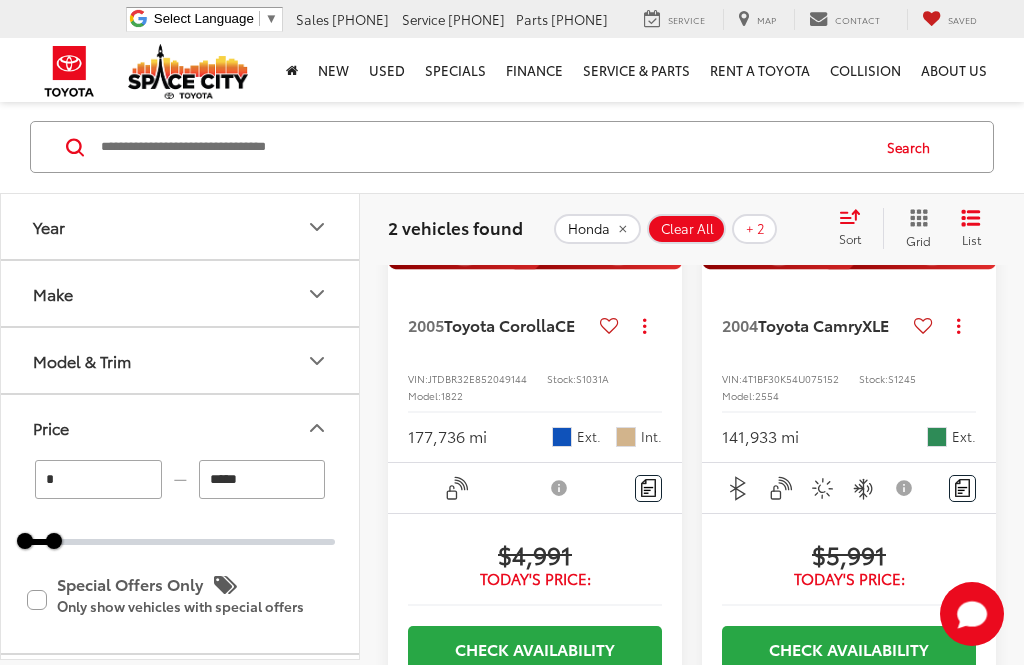 click on "Toyota Camry" at bounding box center (810, 324) 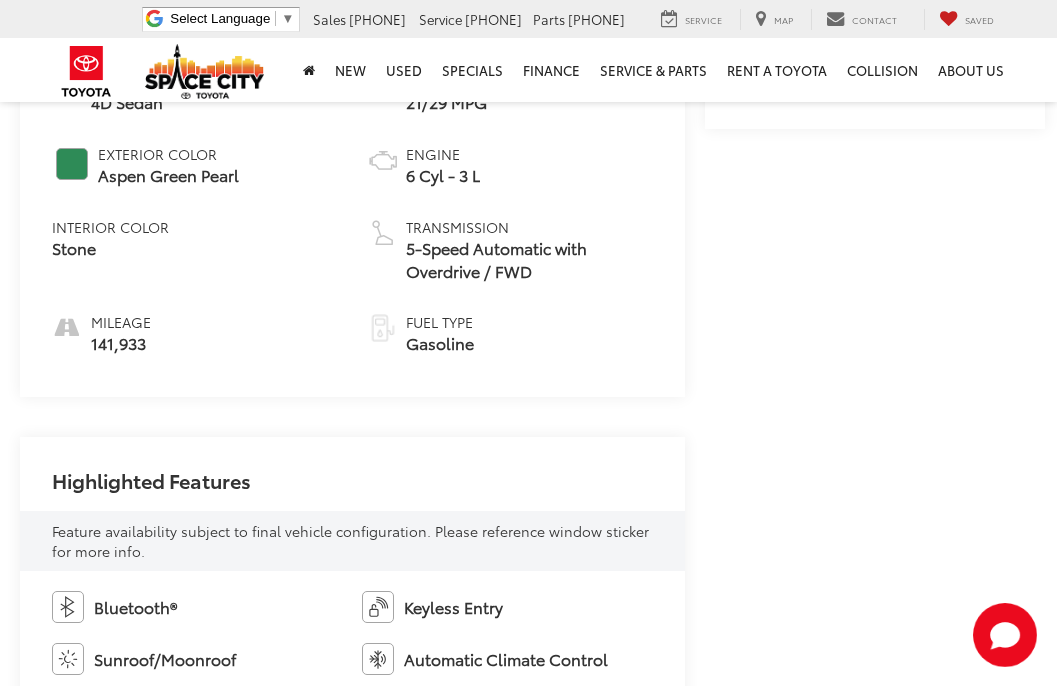 scroll, scrollTop: 914, scrollLeft: 0, axis: vertical 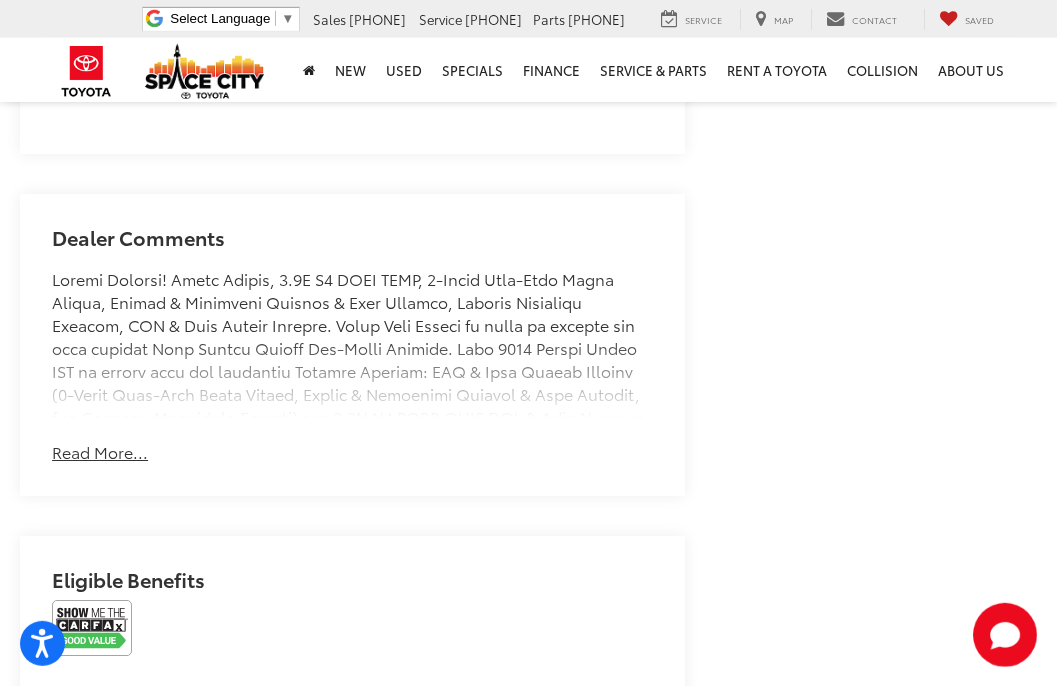 click on "Read More..." at bounding box center (100, 452) 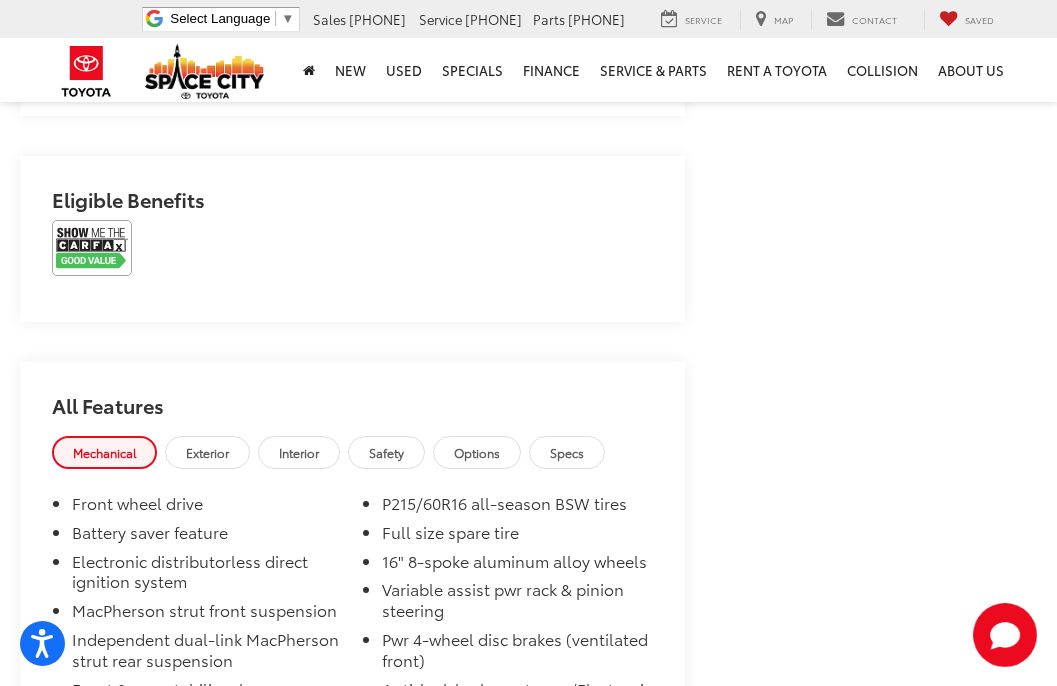 scroll, scrollTop: 2421, scrollLeft: 6, axis: both 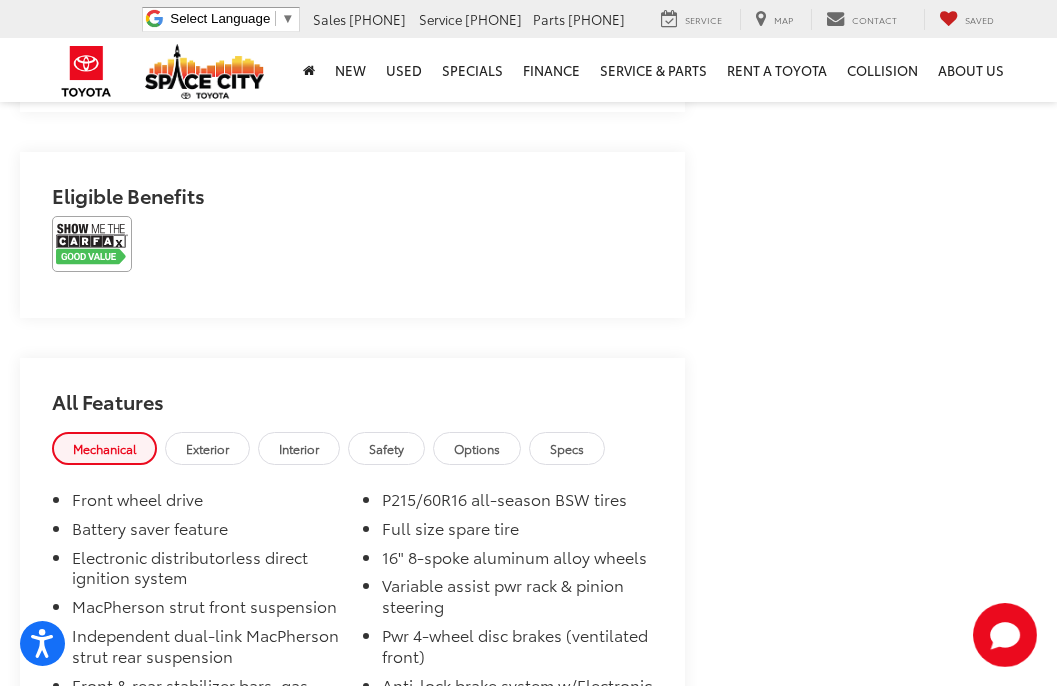 click on "Exterior" at bounding box center [207, 448] 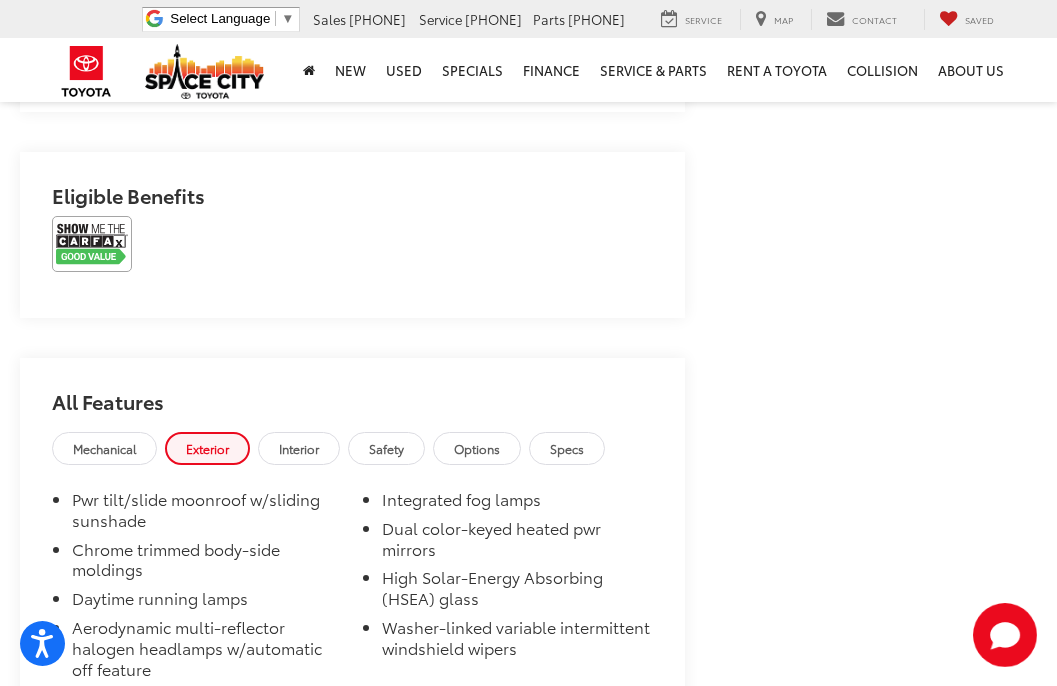 click on "Mechanical" at bounding box center [104, 448] 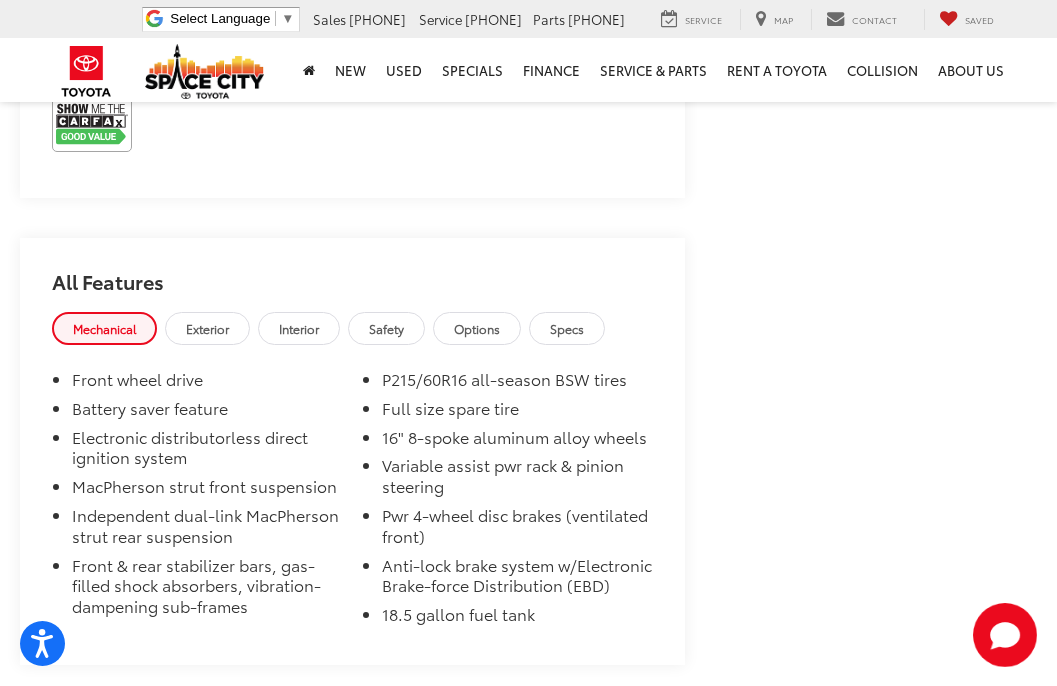 scroll, scrollTop: 2538, scrollLeft: 6, axis: both 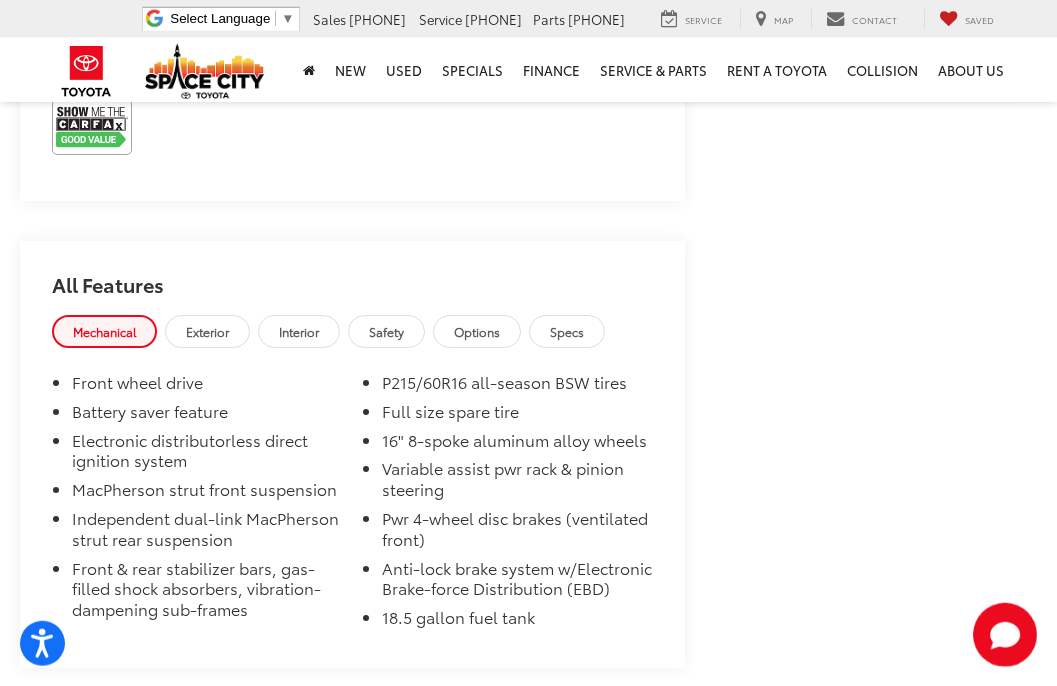 click on "Safety" at bounding box center (386, 331) 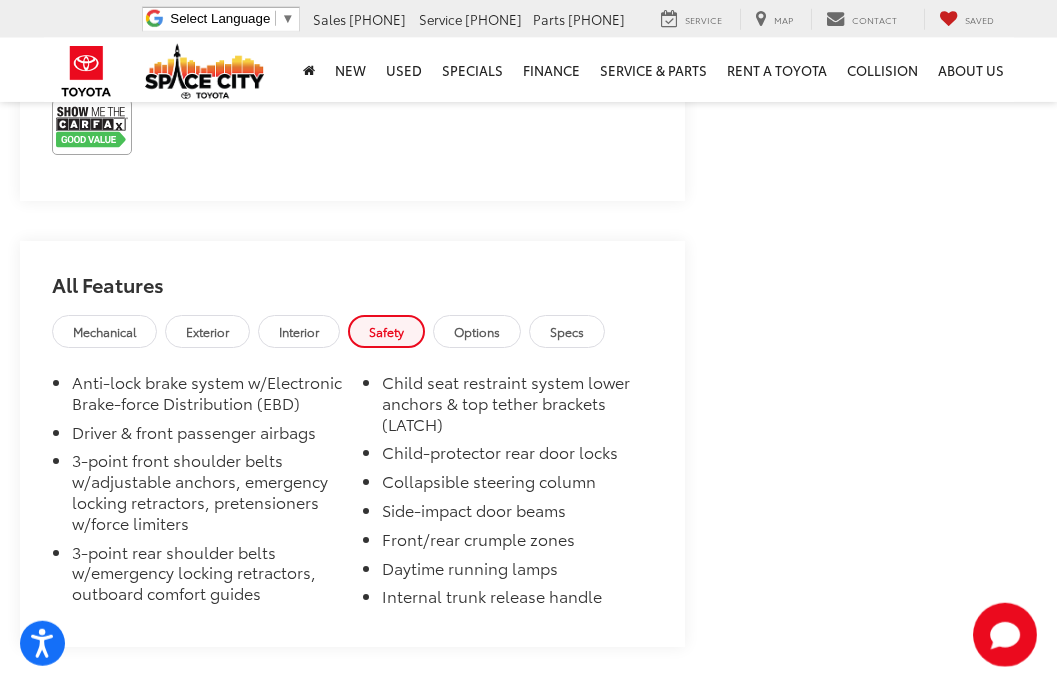 click on "Options" at bounding box center [477, 331] 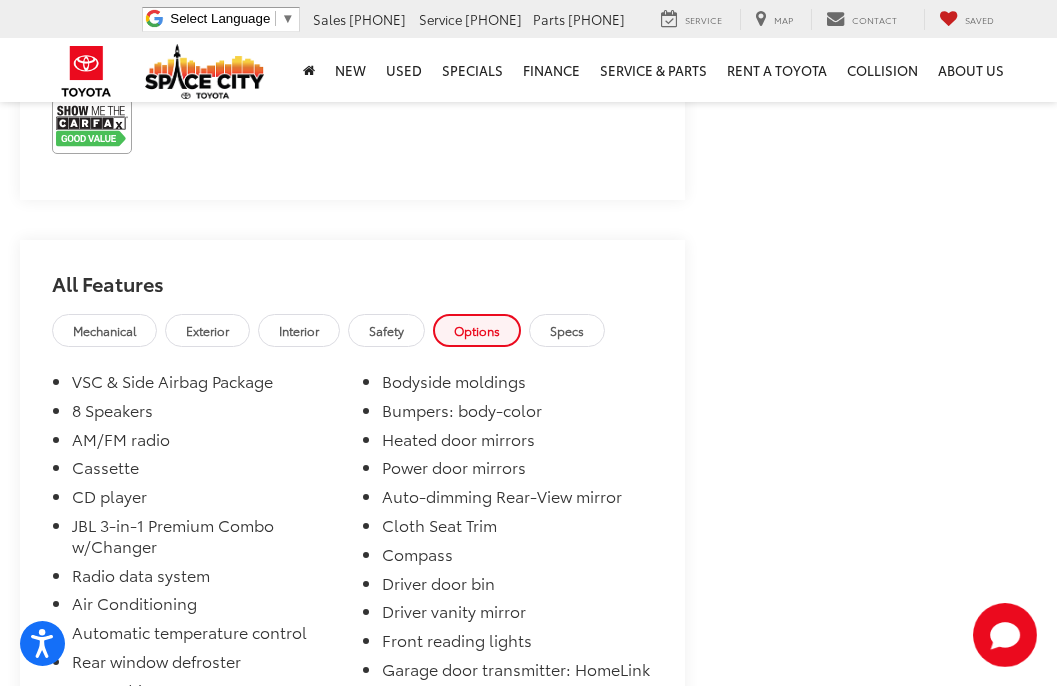 scroll, scrollTop: 2474, scrollLeft: 6, axis: both 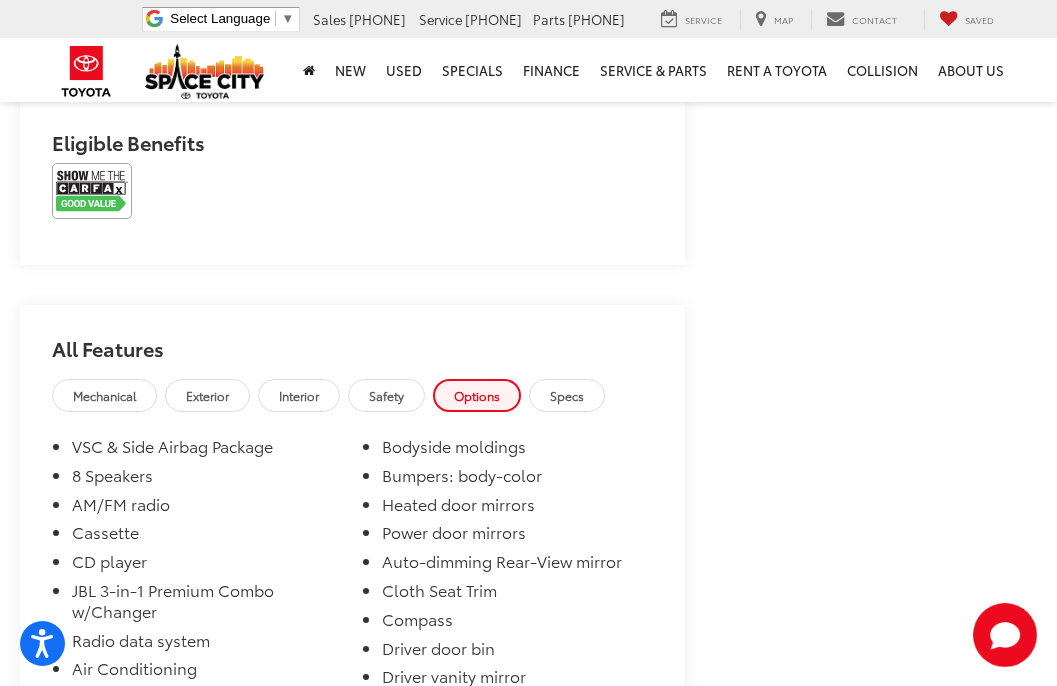 click on "Specs" at bounding box center [567, 395] 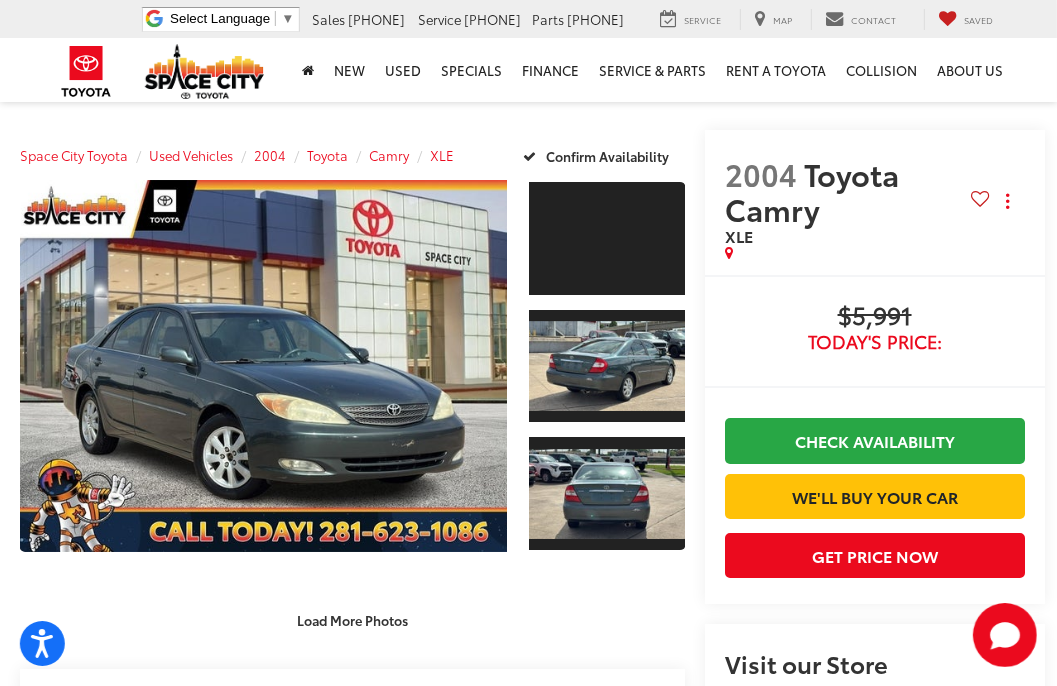 scroll, scrollTop: 0, scrollLeft: 11, axis: horizontal 